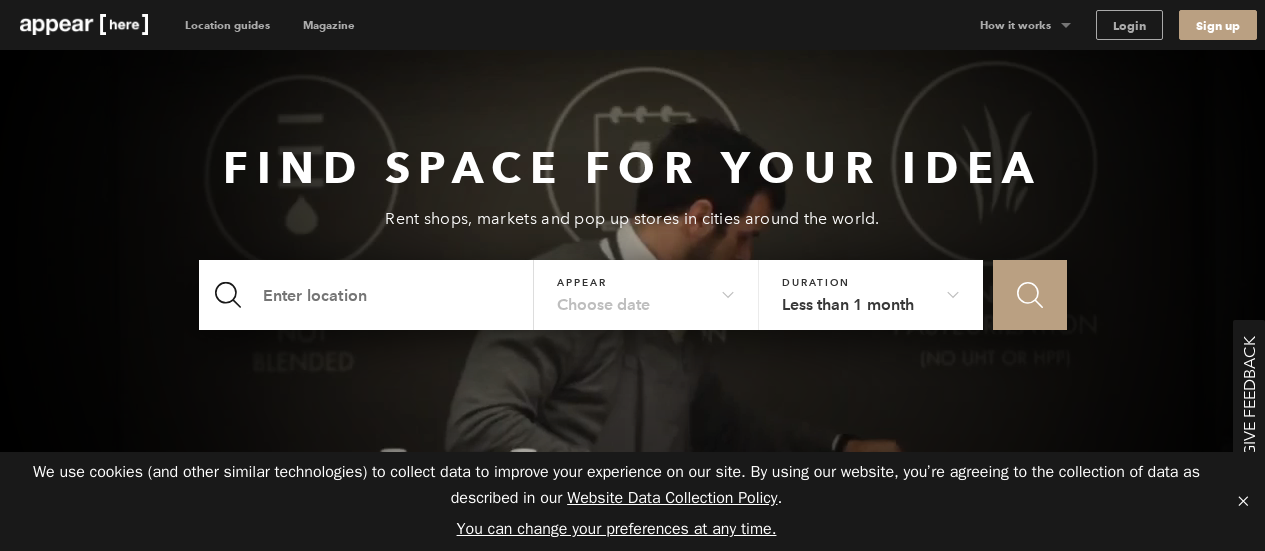 scroll, scrollTop: 0, scrollLeft: 0, axis: both 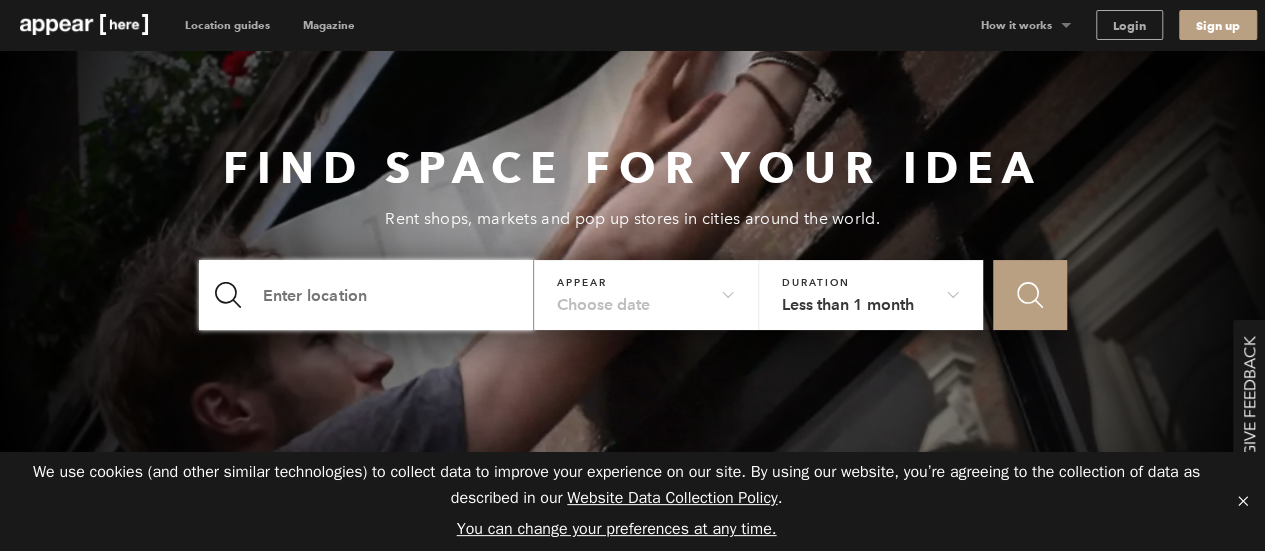 click at bounding box center [367, 295] 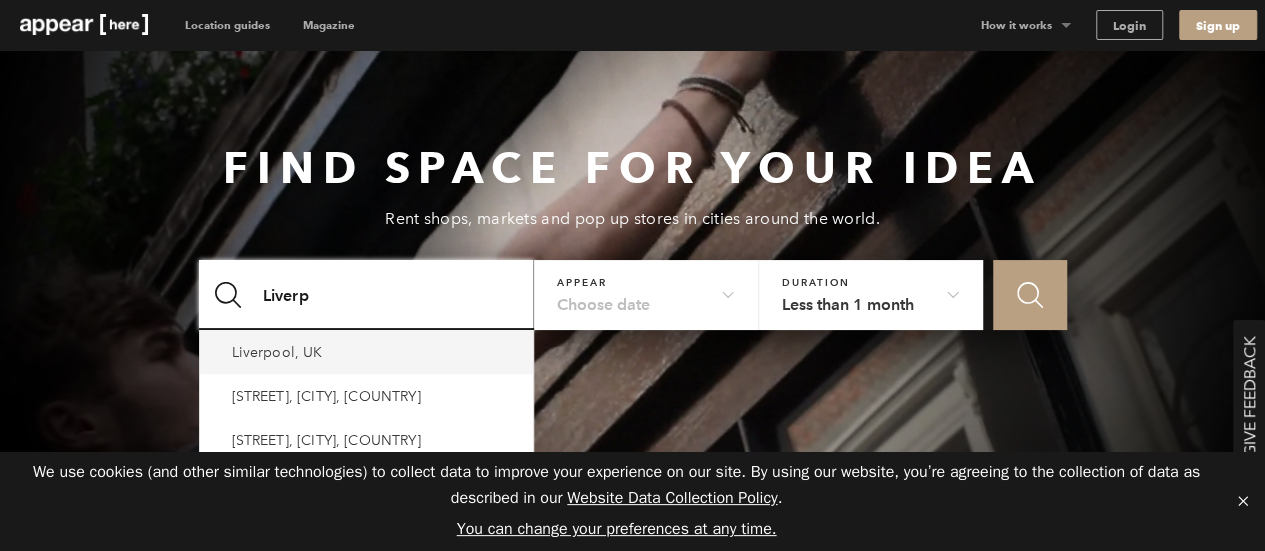 type on "Liverp" 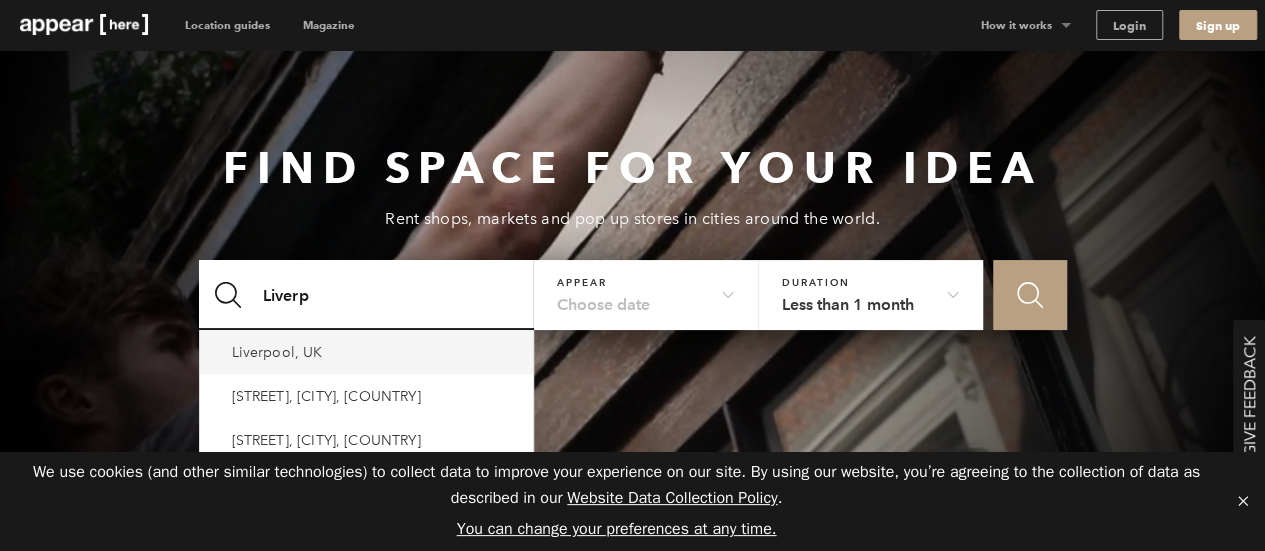click on "Liverpool, UK" at bounding box center (367, 352) 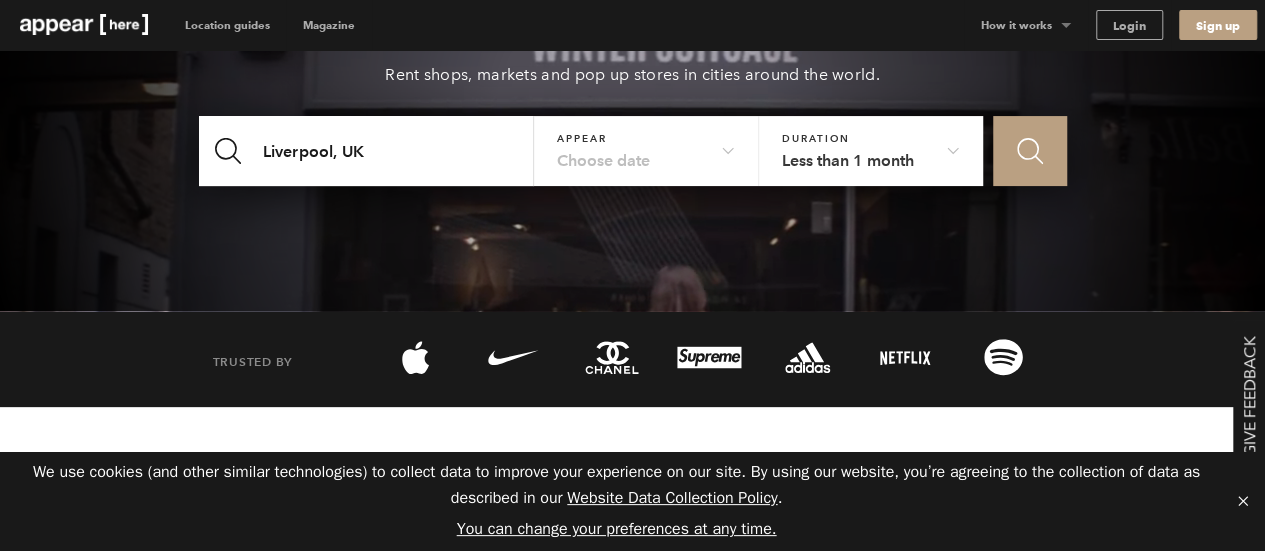 scroll, scrollTop: 111, scrollLeft: 0, axis: vertical 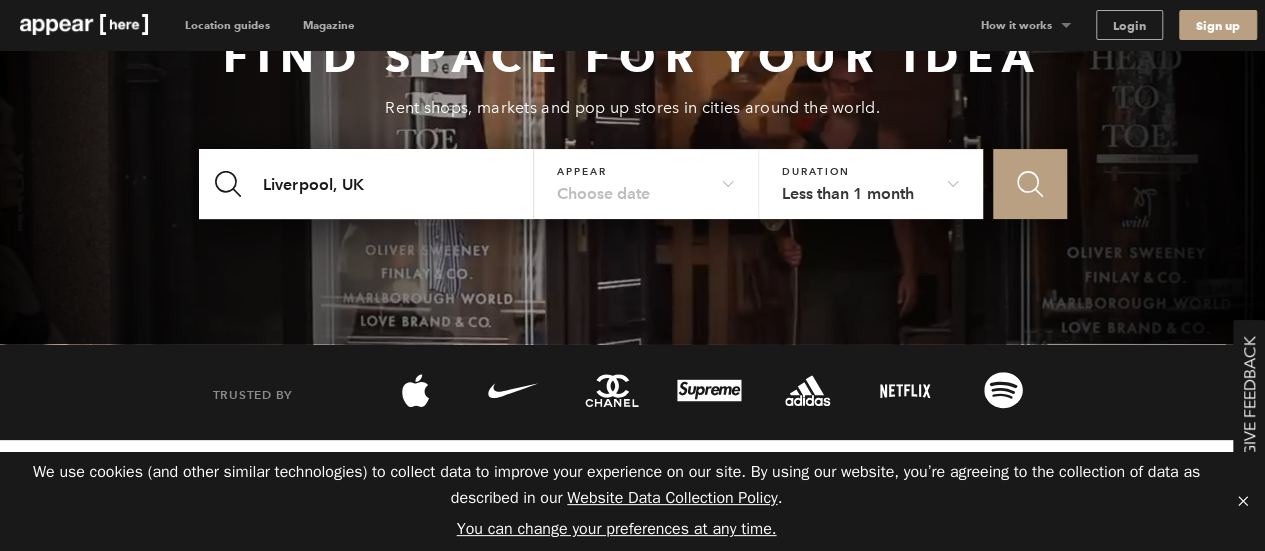 click on "Choose date" at bounding box center [646, 178] 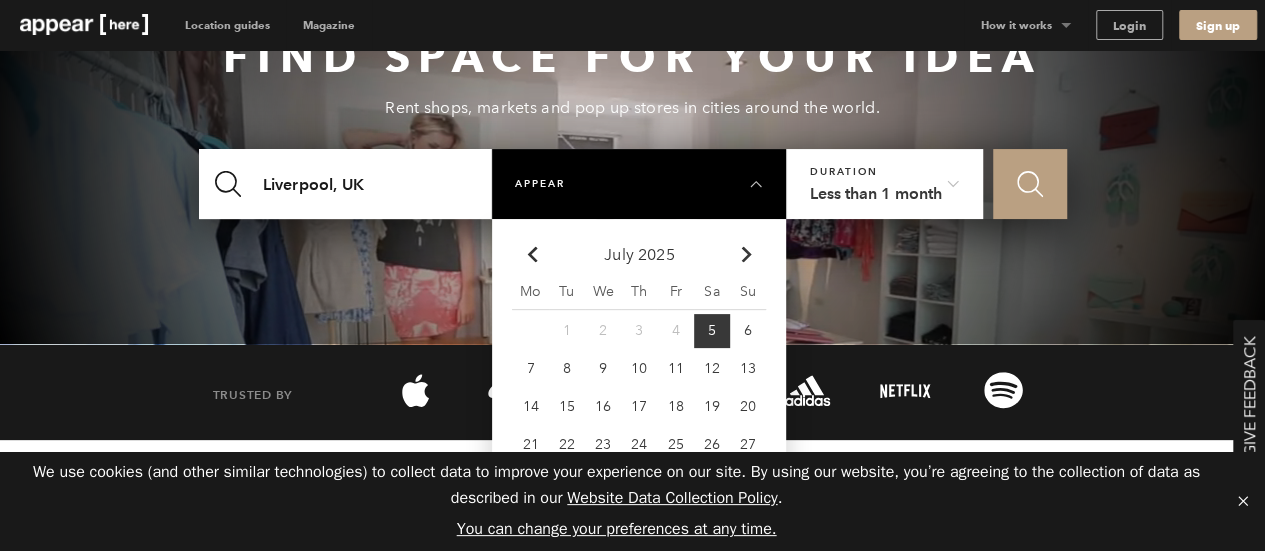 click on "Chevron-up" at bounding box center (747, 255) 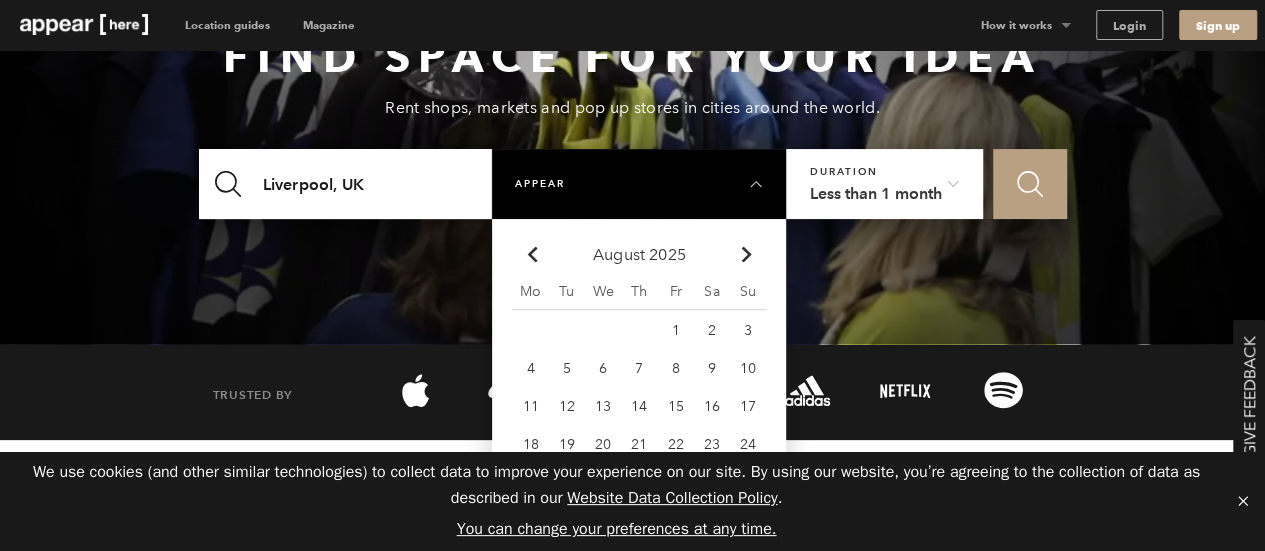 click on "Chevron-up" at bounding box center (747, 255) 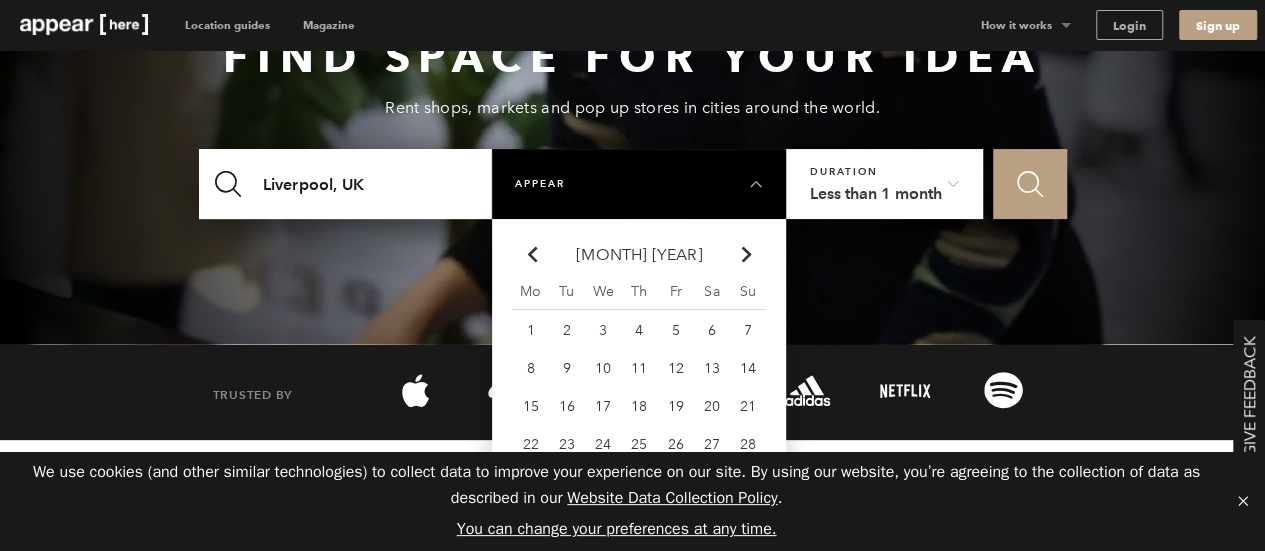 click on "Chevron-up" at bounding box center (747, 255) 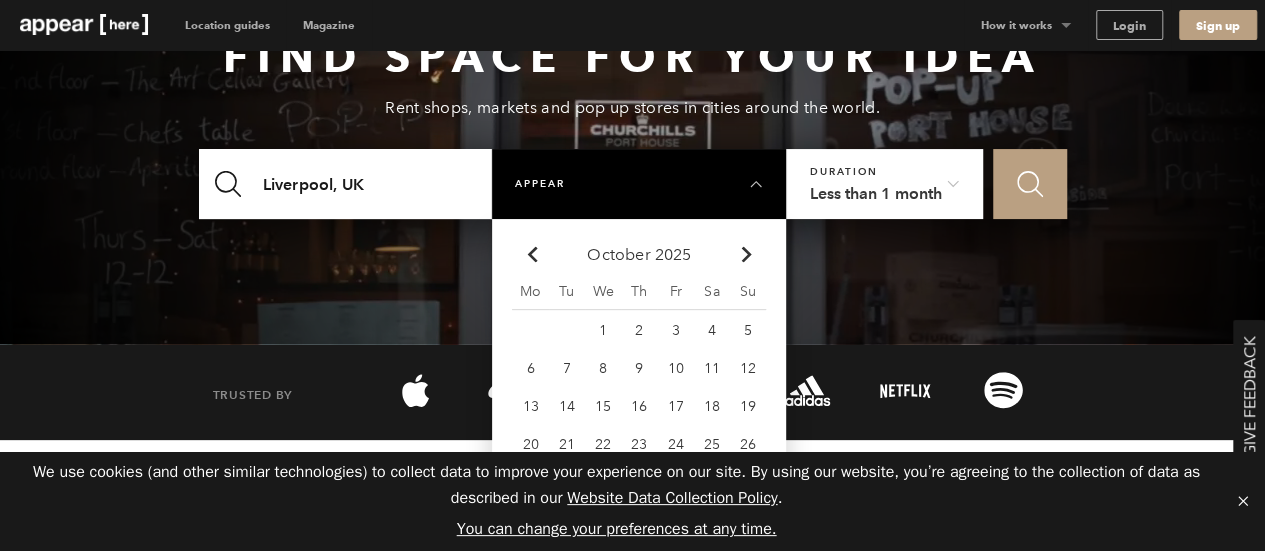 click on "6" at bounding box center (603, 330) 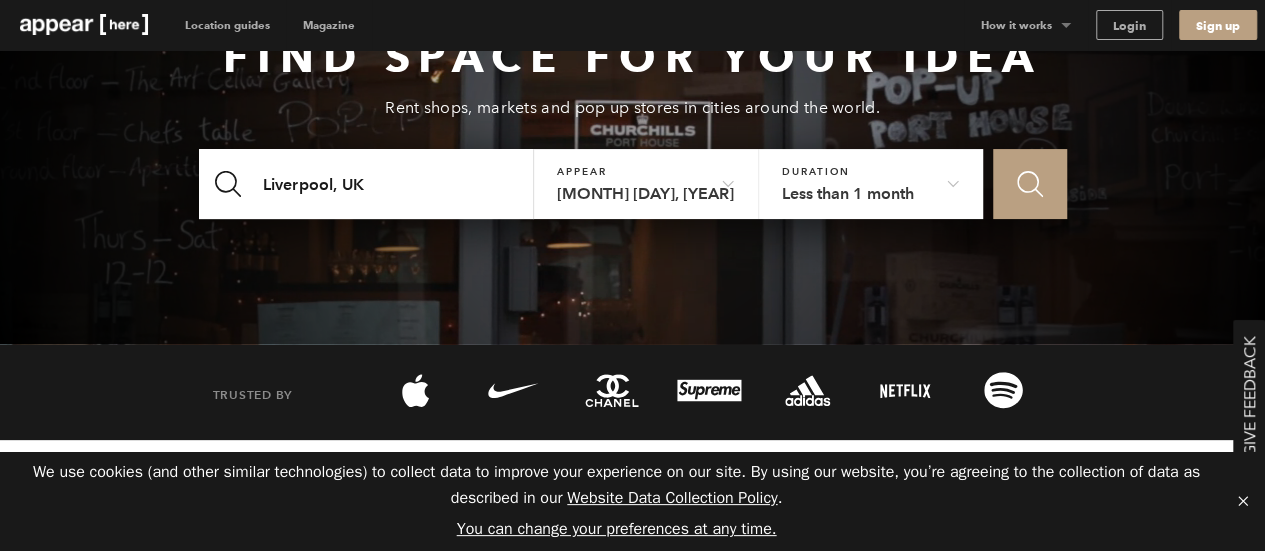 click at bounding box center [416, 392] 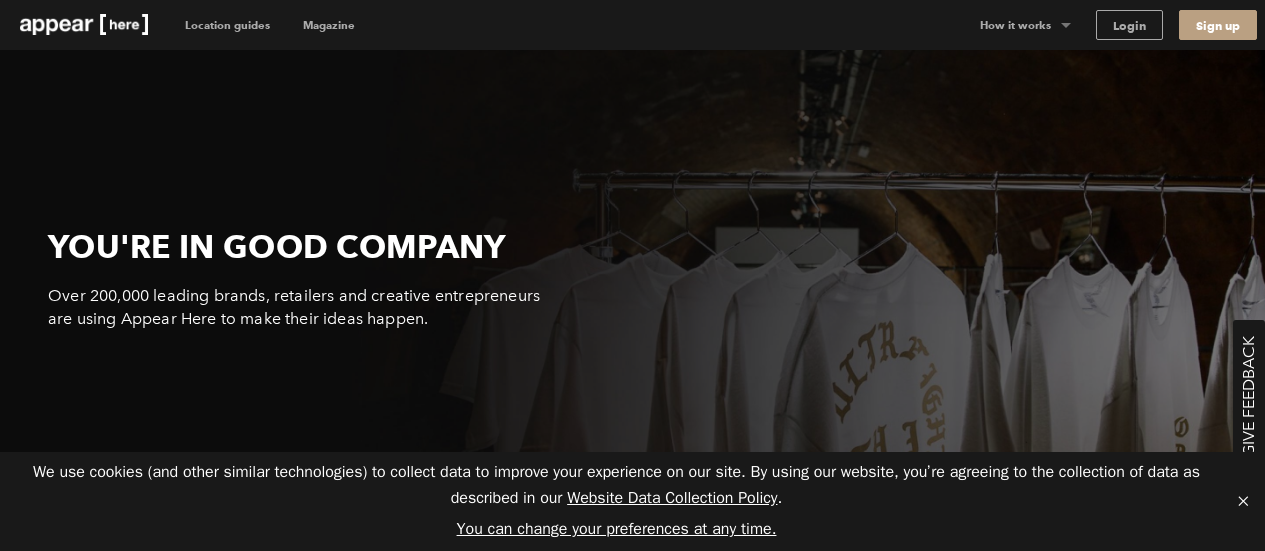scroll, scrollTop: 0, scrollLeft: 0, axis: both 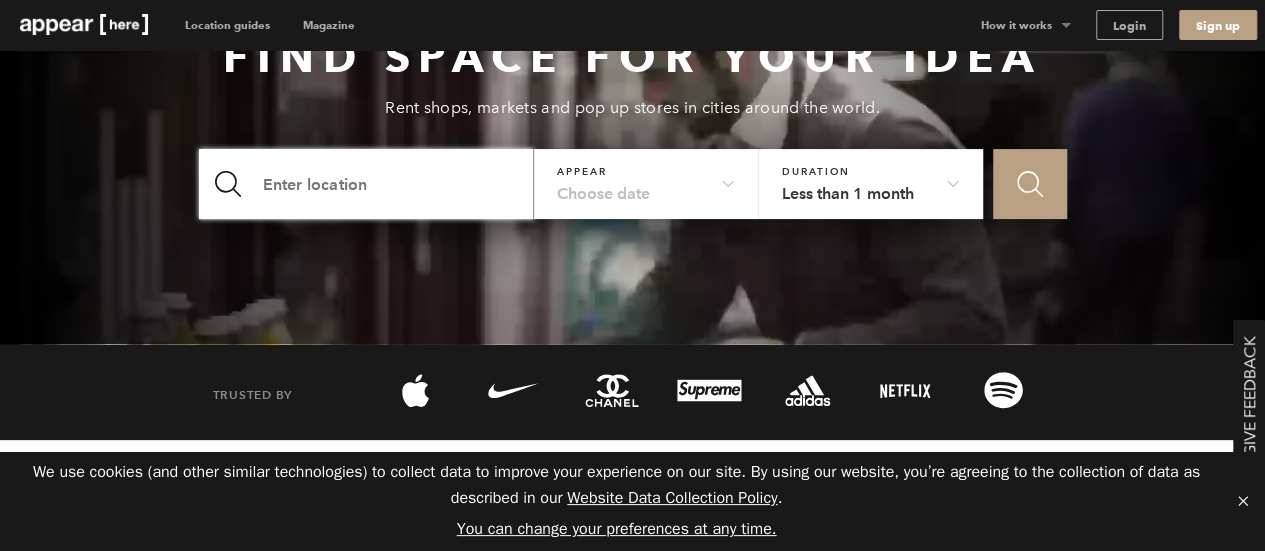 click at bounding box center (367, 184) 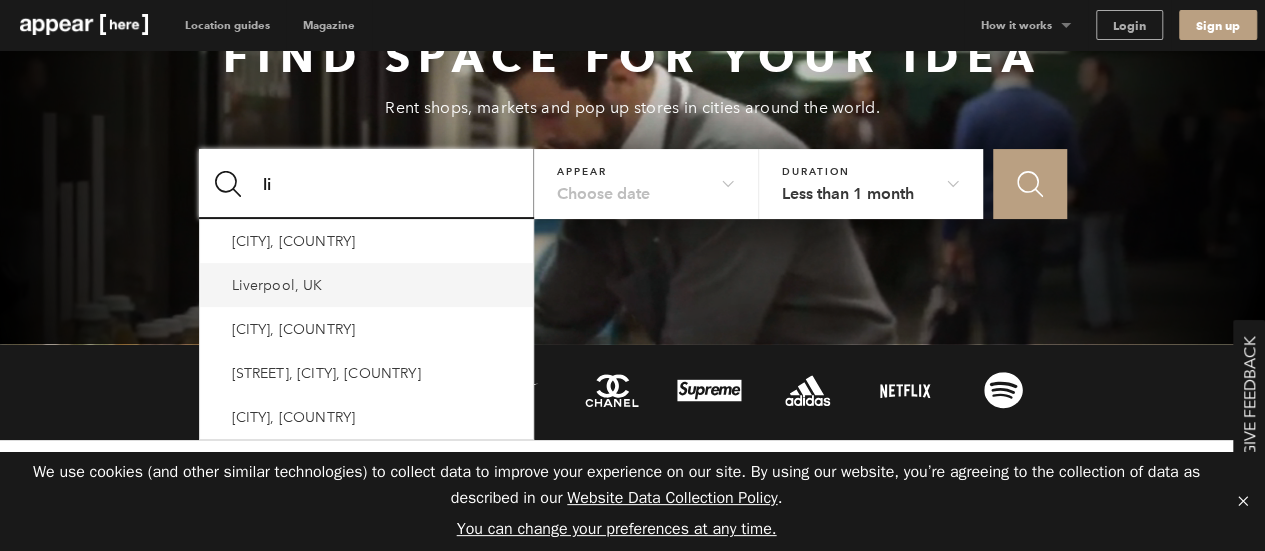type on "li" 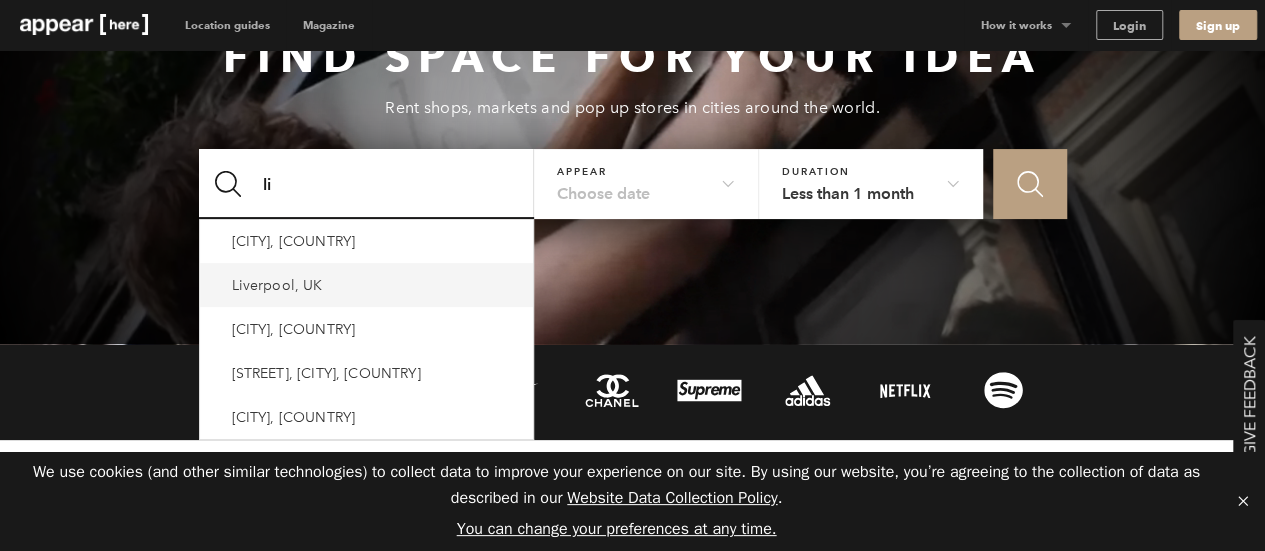 click on "Liverpool, UK" at bounding box center (367, 285) 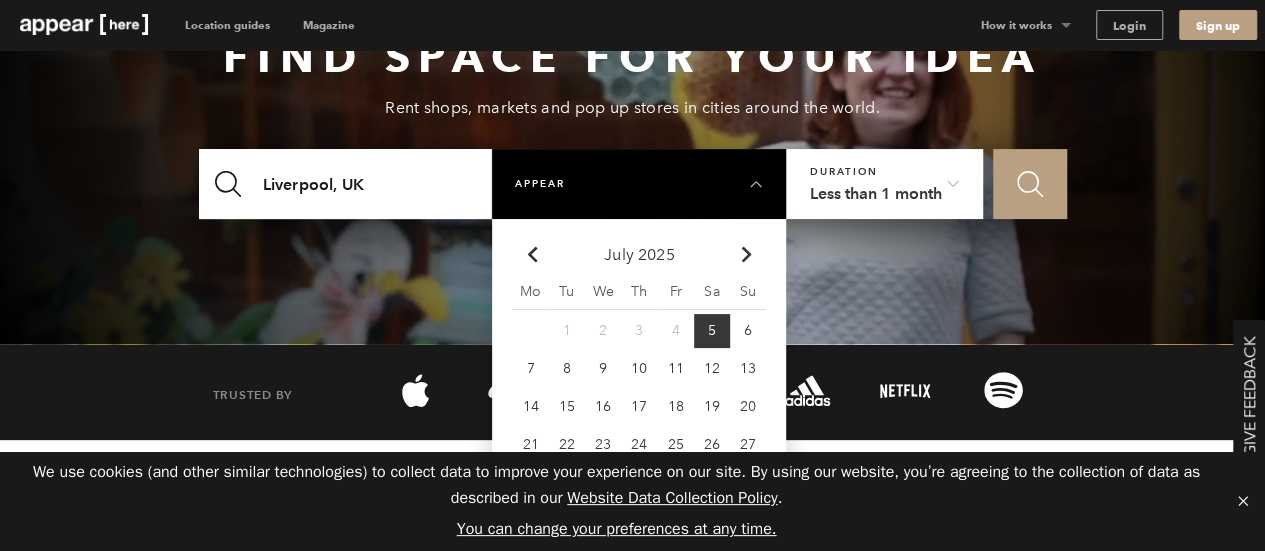 click on "Chevron-up" at bounding box center [747, 255] 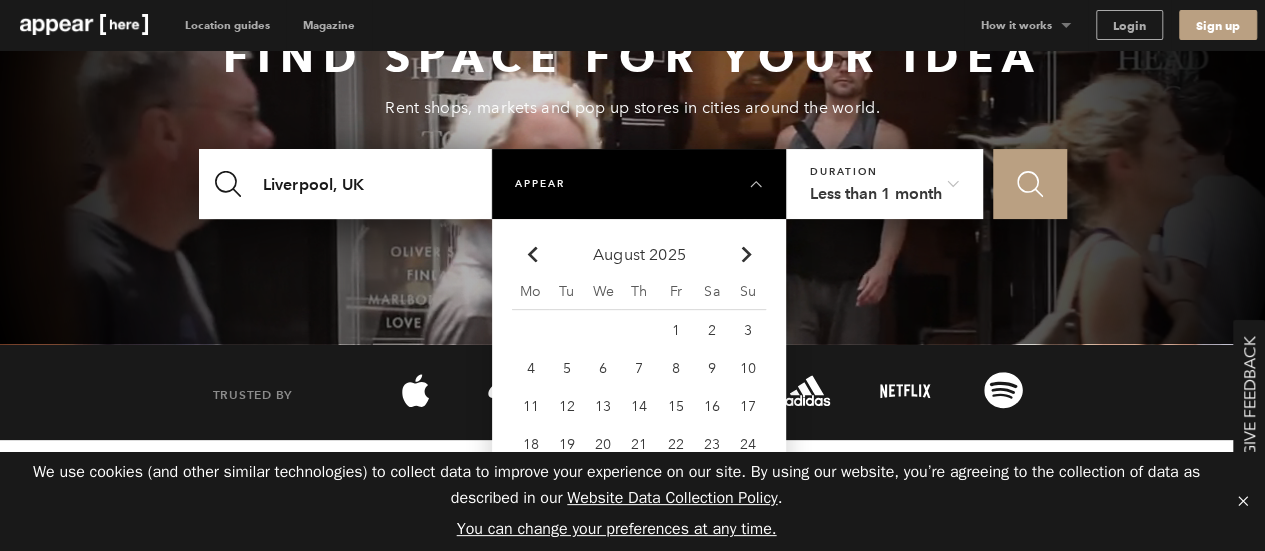 click on "Chevron-up" at bounding box center (747, 255) 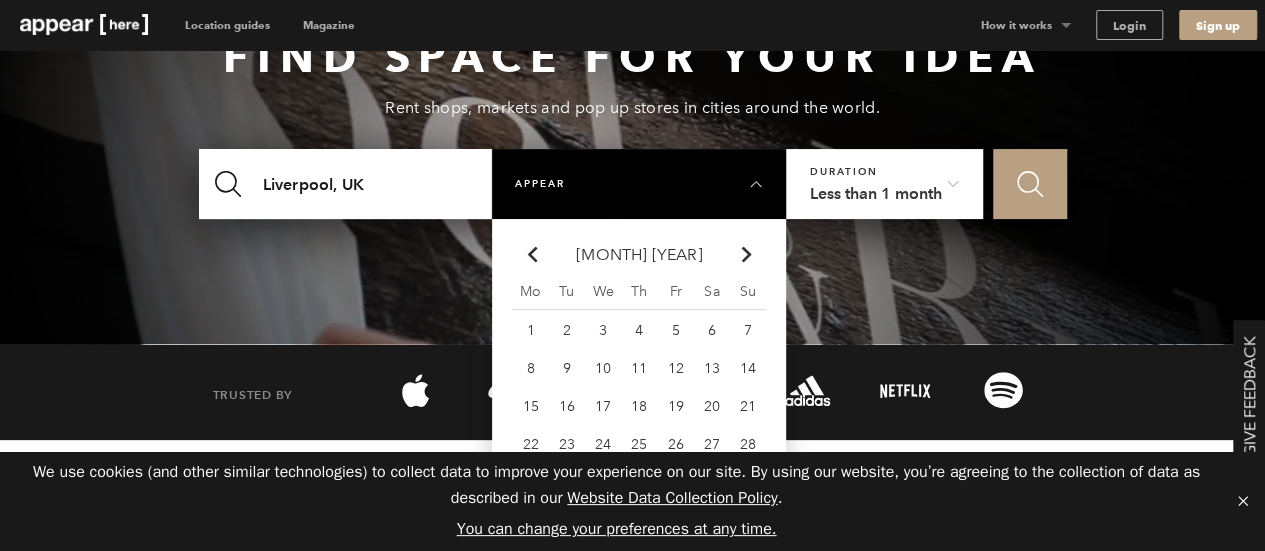 click on "Chevron-up" at bounding box center [747, 255] 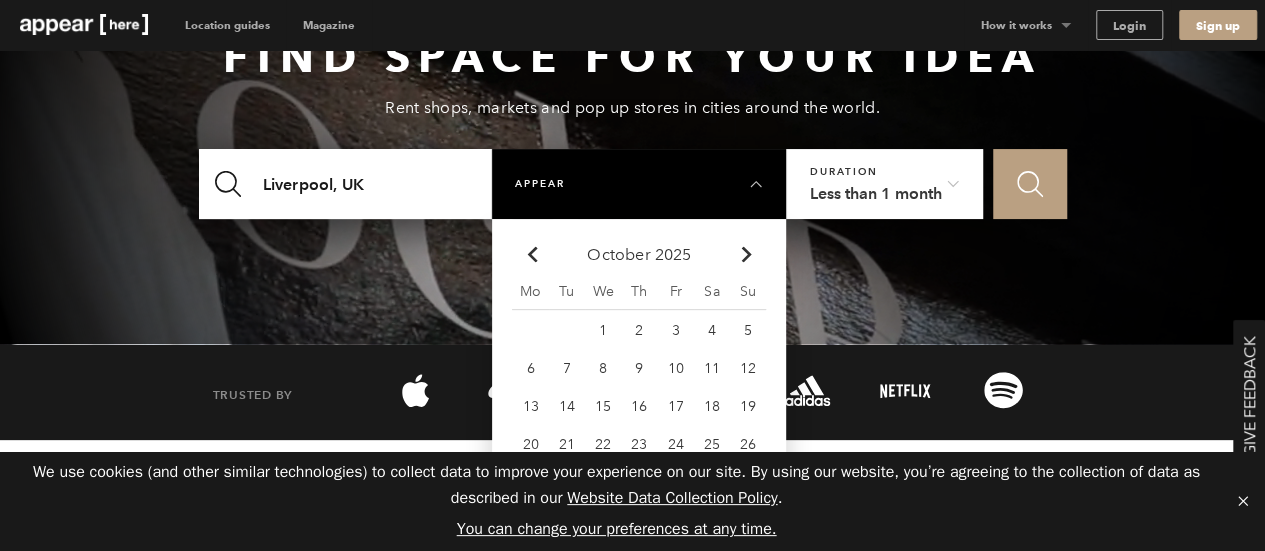click on "6" at bounding box center [603, 330] 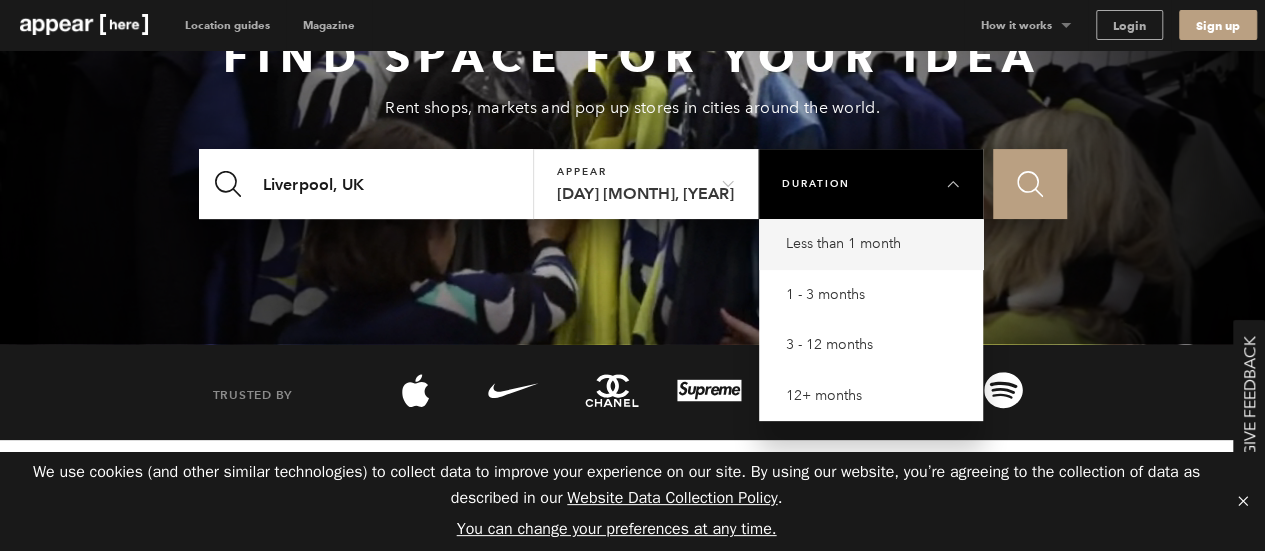 click on "Less than 1 month" at bounding box center [876, 244] 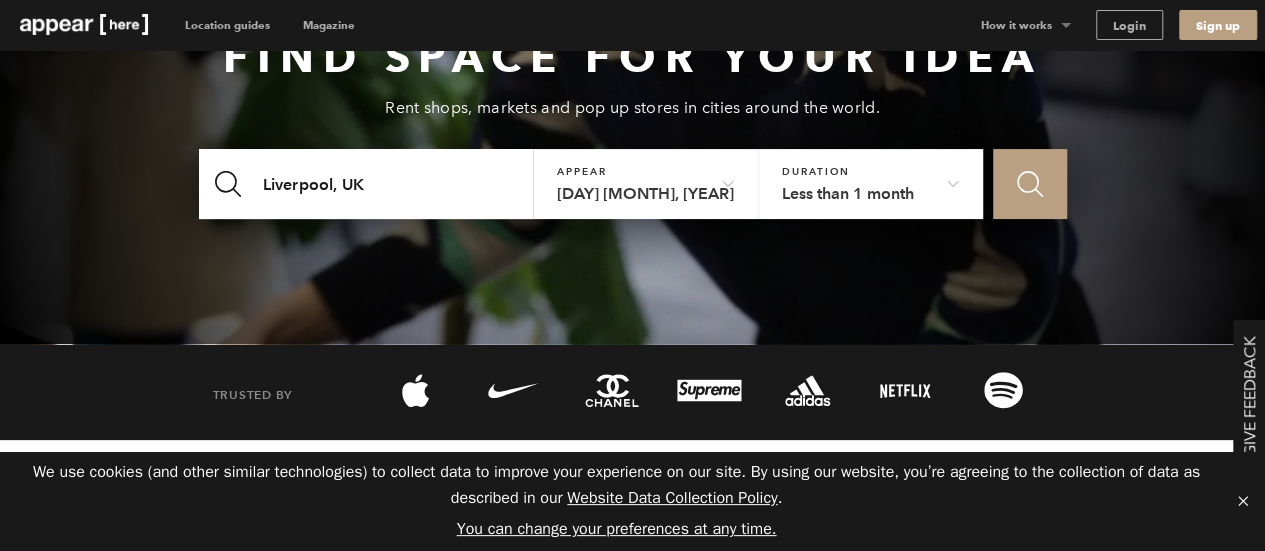 click at bounding box center (1030, 184) 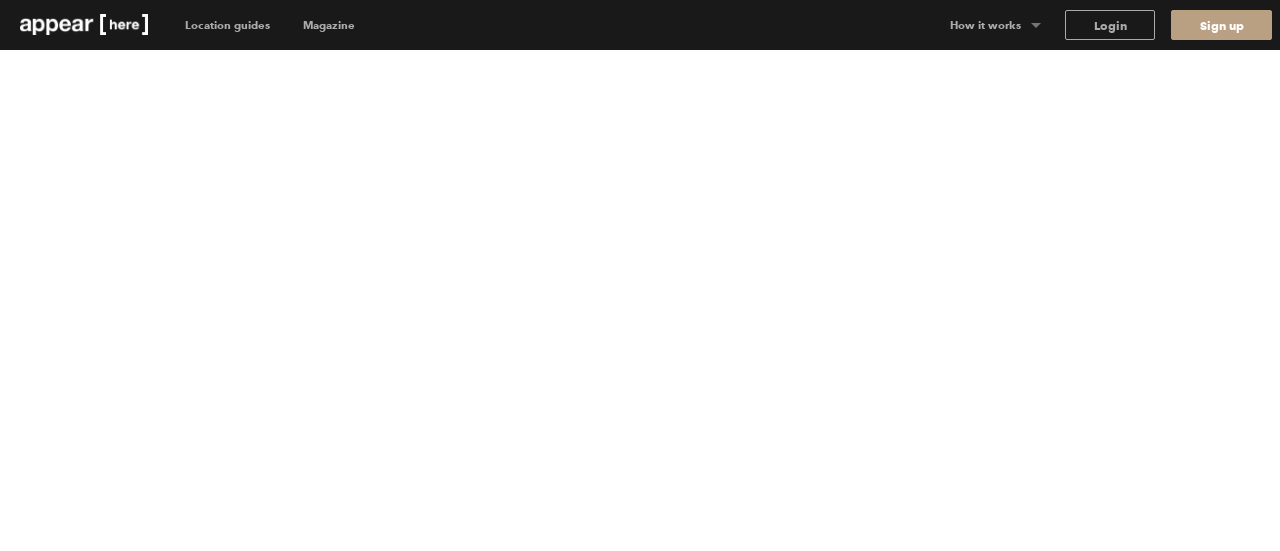 scroll, scrollTop: 0, scrollLeft: 0, axis: both 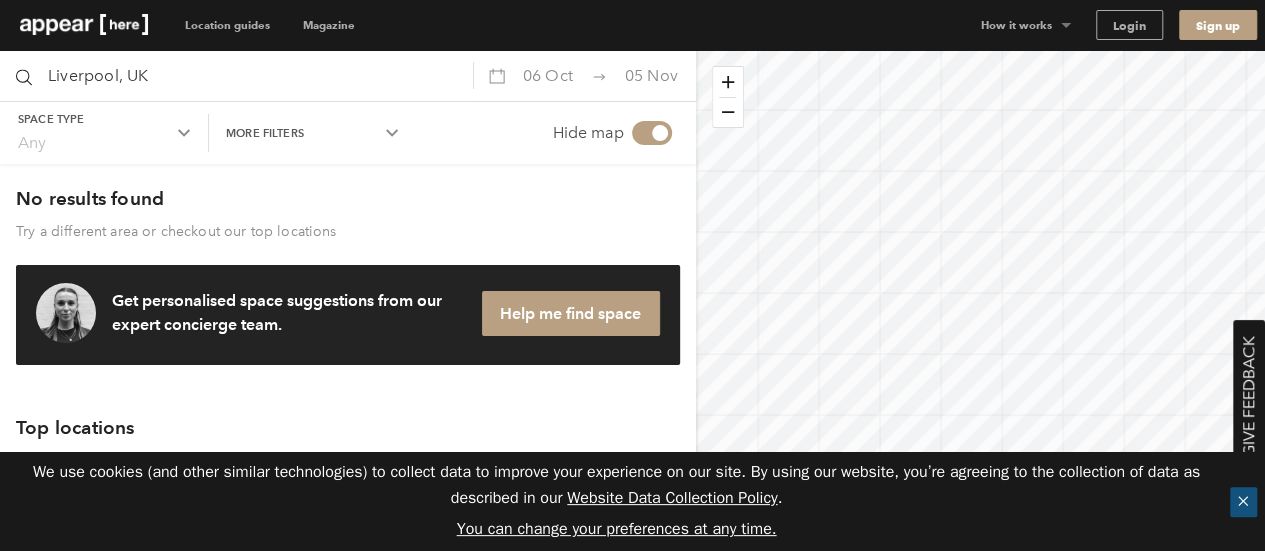 click on "✕" at bounding box center [1243, 502] 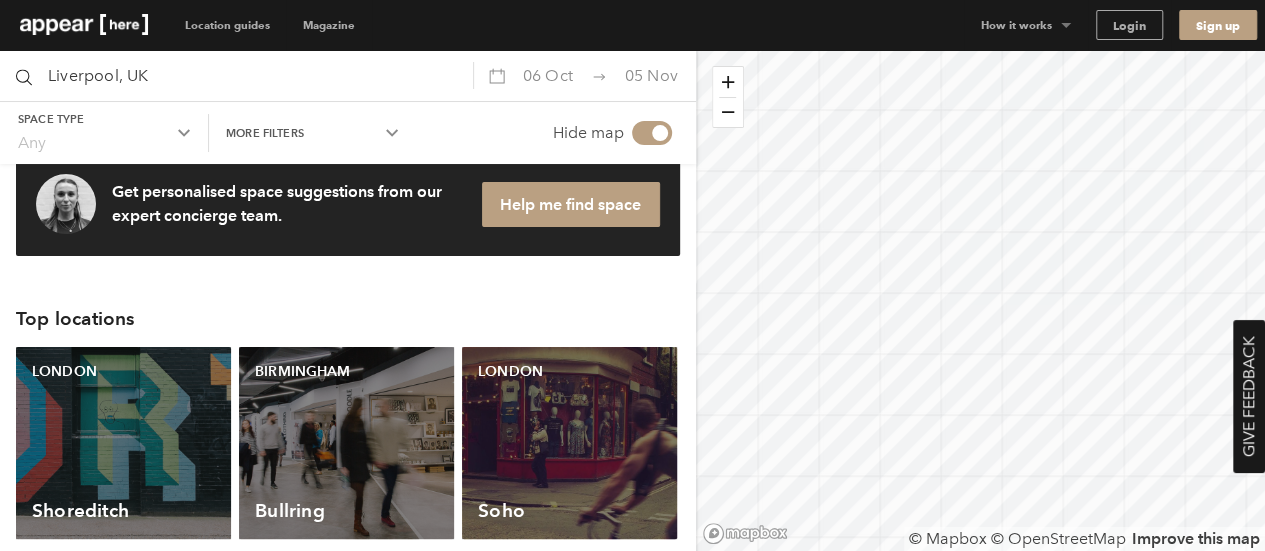 scroll, scrollTop: 163, scrollLeft: 0, axis: vertical 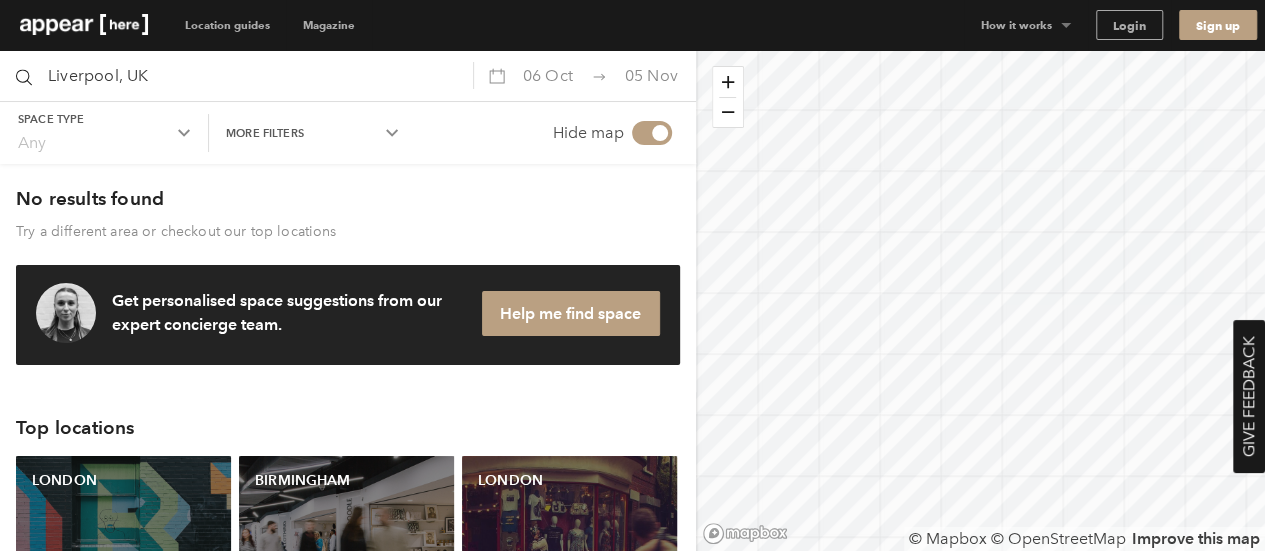 click on "More filters" at bounding box center (104, 119) 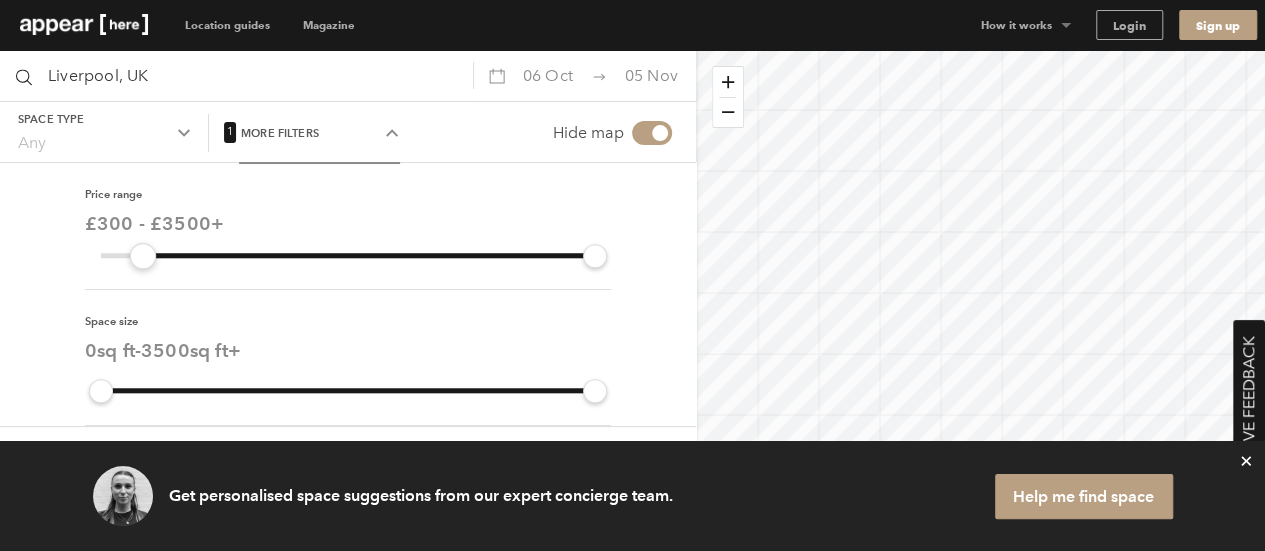 drag, startPoint x: 100, startPoint y: 264, endPoint x: 137, endPoint y: 265, distance: 37.01351 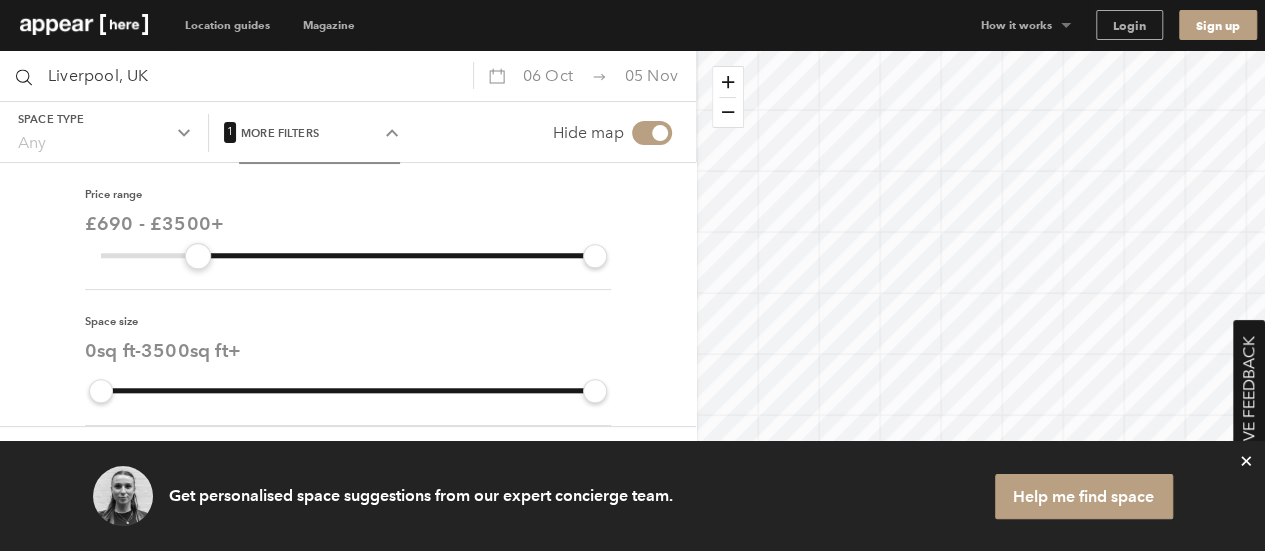 drag, startPoint x: 126, startPoint y: 261, endPoint x: 191, endPoint y: 261, distance: 65 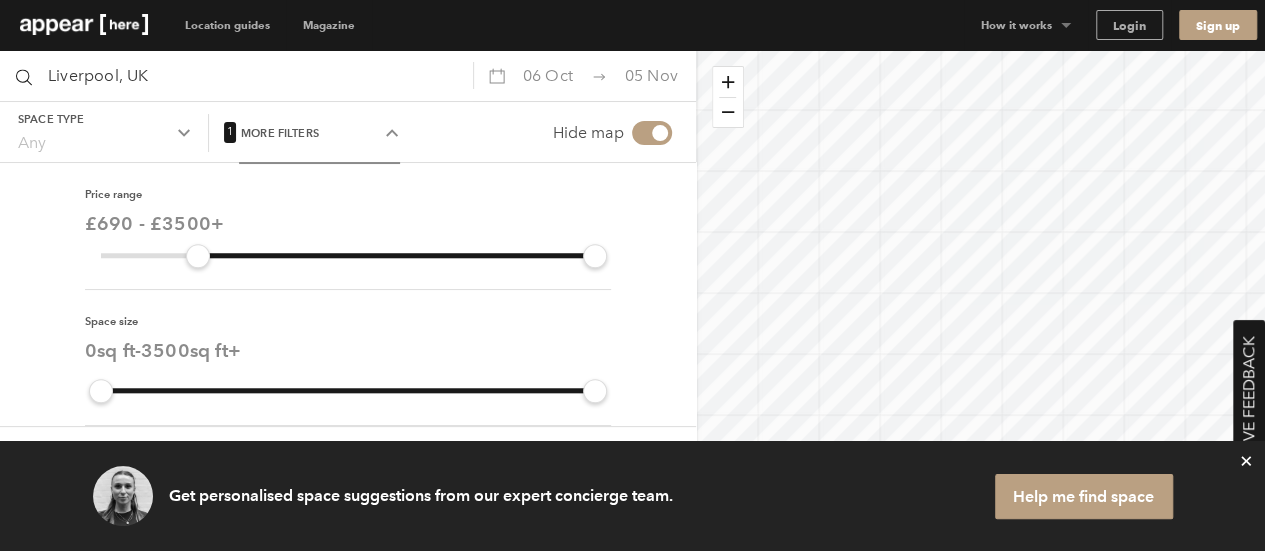 click on "Space type   Any" at bounding box center [104, 133] 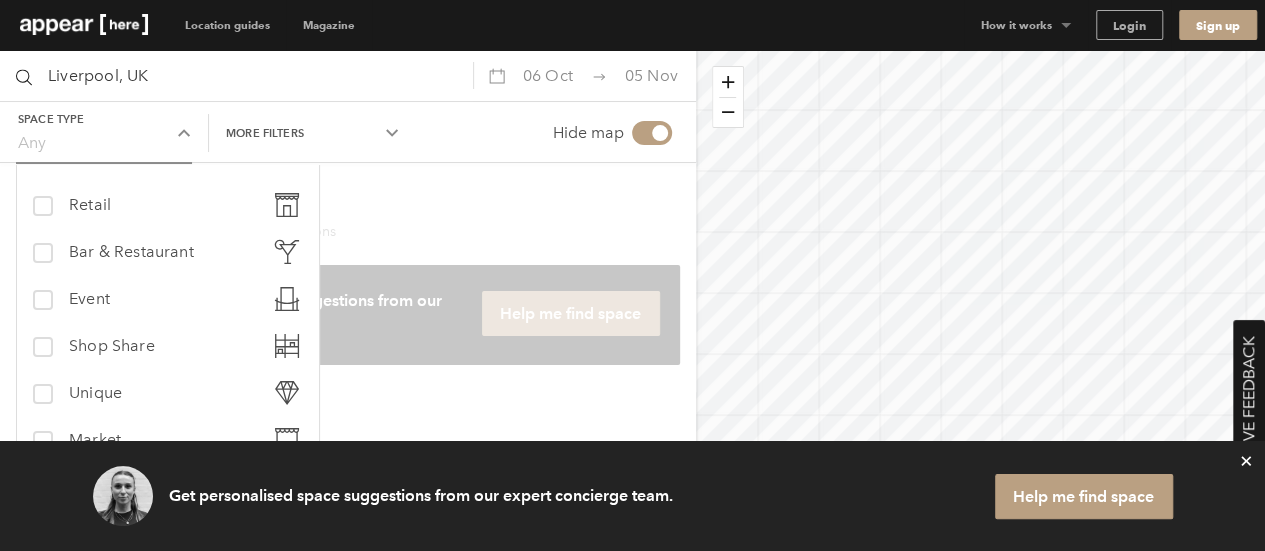 click at bounding box center [348, 333] 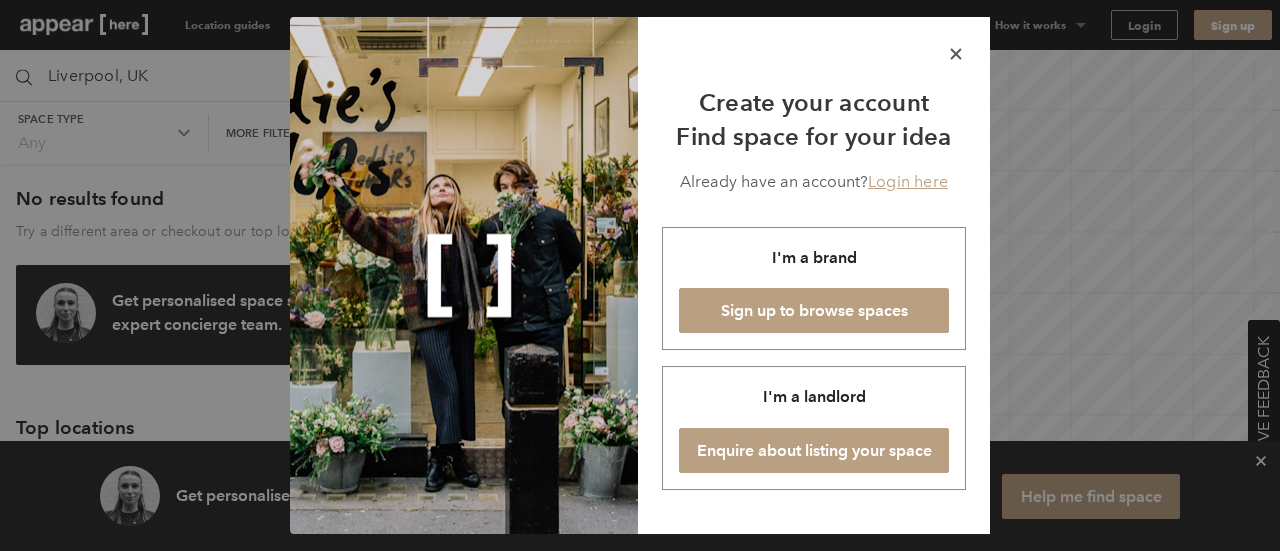 click on "icon-x" at bounding box center (956, 54) 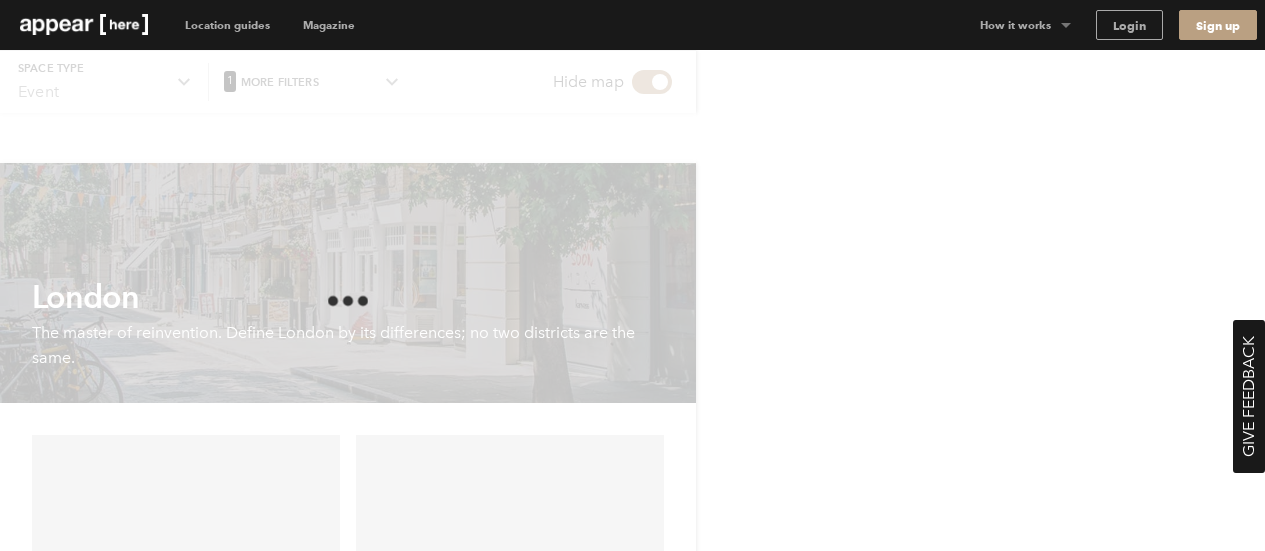 scroll, scrollTop: 0, scrollLeft: 0, axis: both 